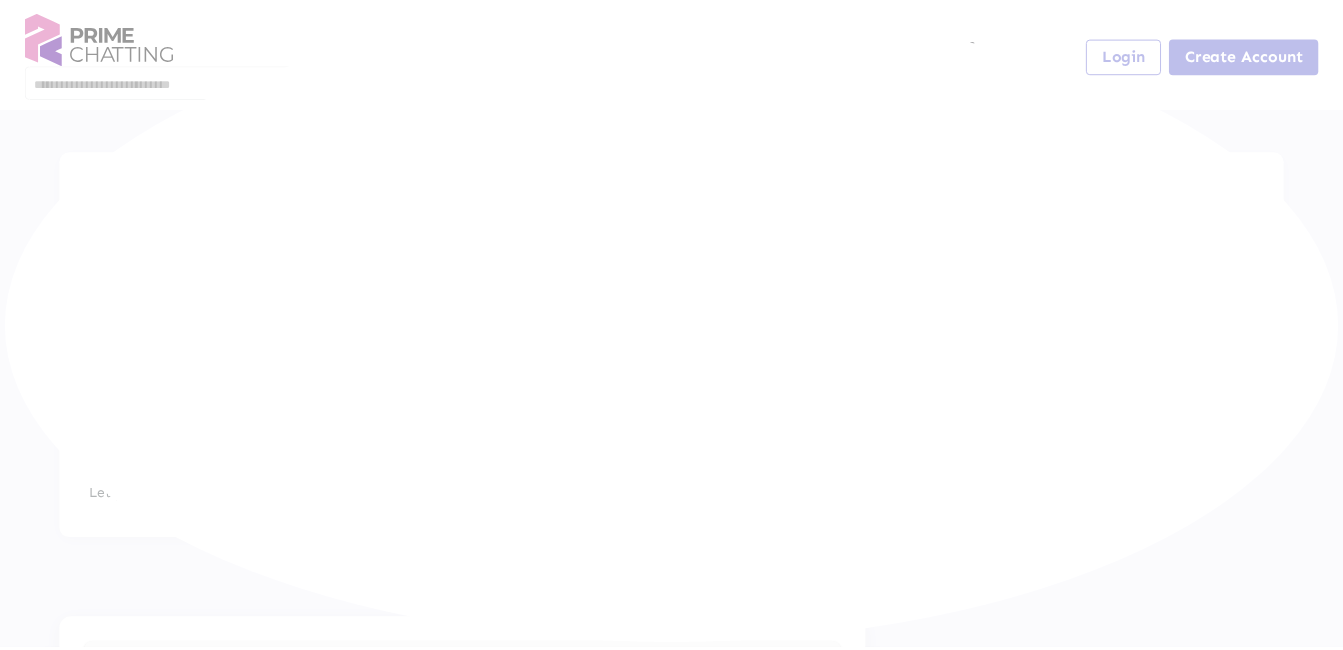 scroll, scrollTop: 0, scrollLeft: 0, axis: both 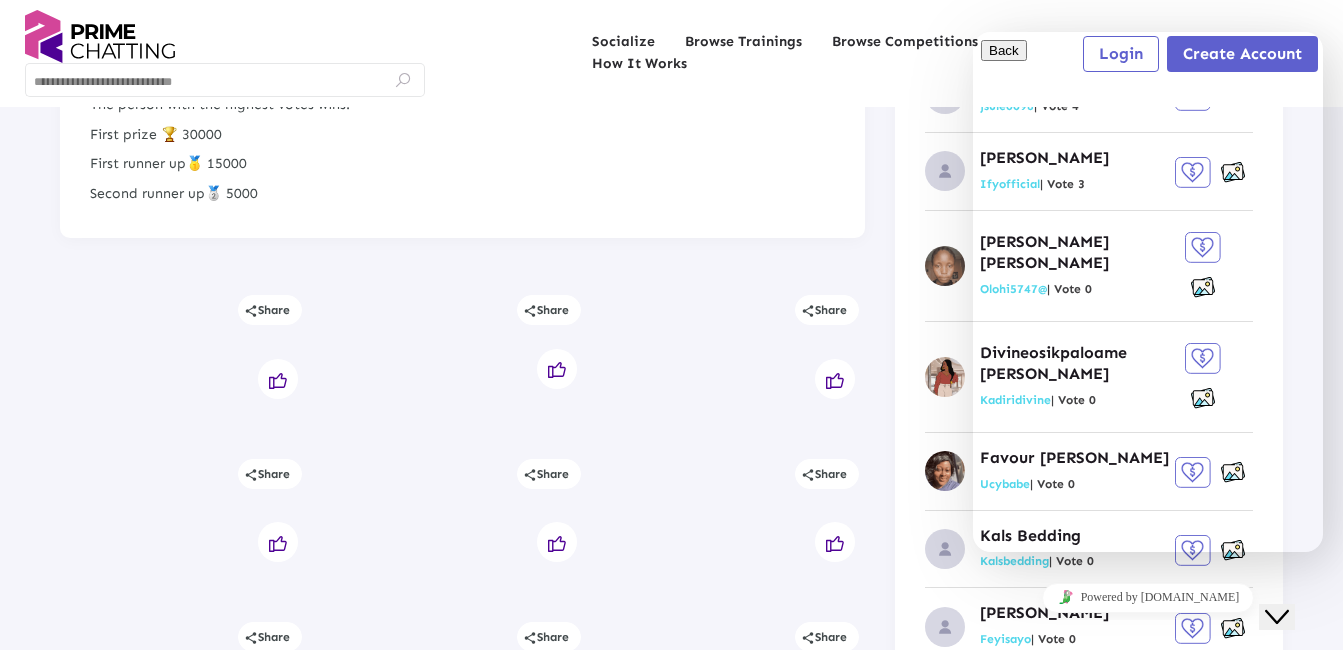 click on "Previous  Recycle Me  (Video Competition)  [DATE] 06:42 AM 12 days left share  Share  Submit a waste material you turned into something useful This competition is for those who love to turn waste materials into something useful. We want to see your creativity and love for bringing dead things to life. How to enter  Submit a 60 sec video. The person with the highest votes wins. First prize 🏆 30000 First runner up🥇 15000 Second runner up🥈 5000" 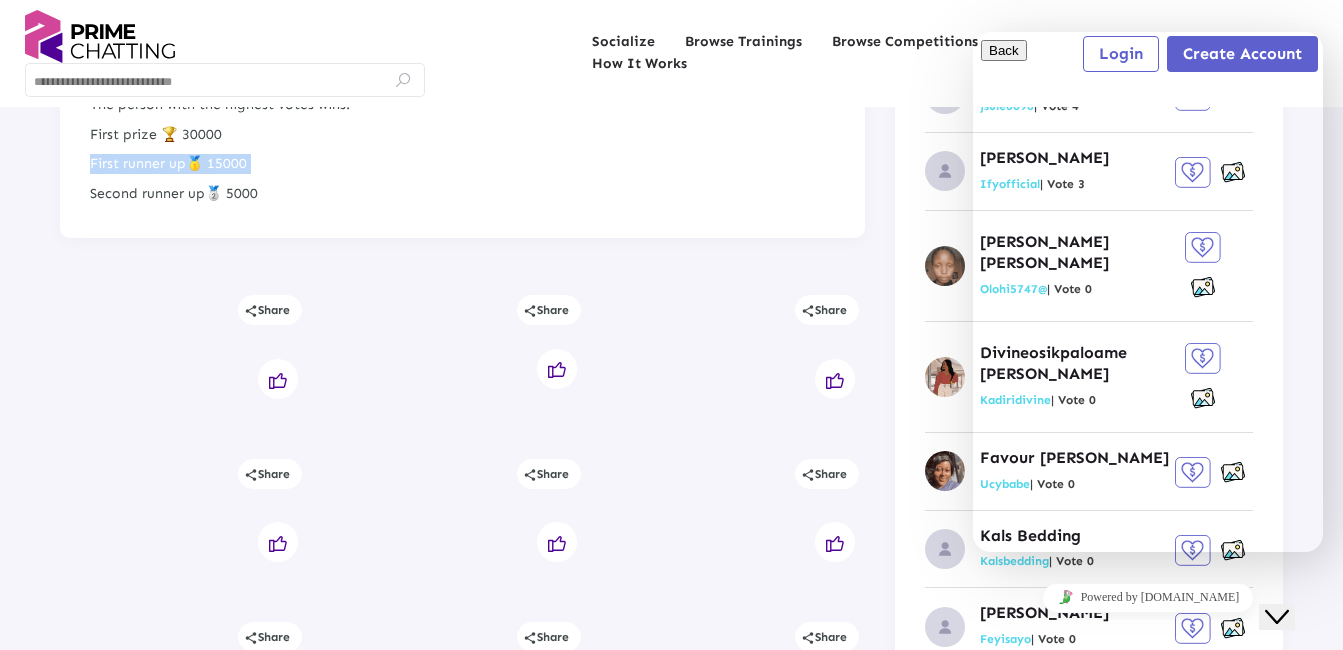 drag, startPoint x: 841, startPoint y: 121, endPoint x: 778, endPoint y: 164, distance: 76.27582 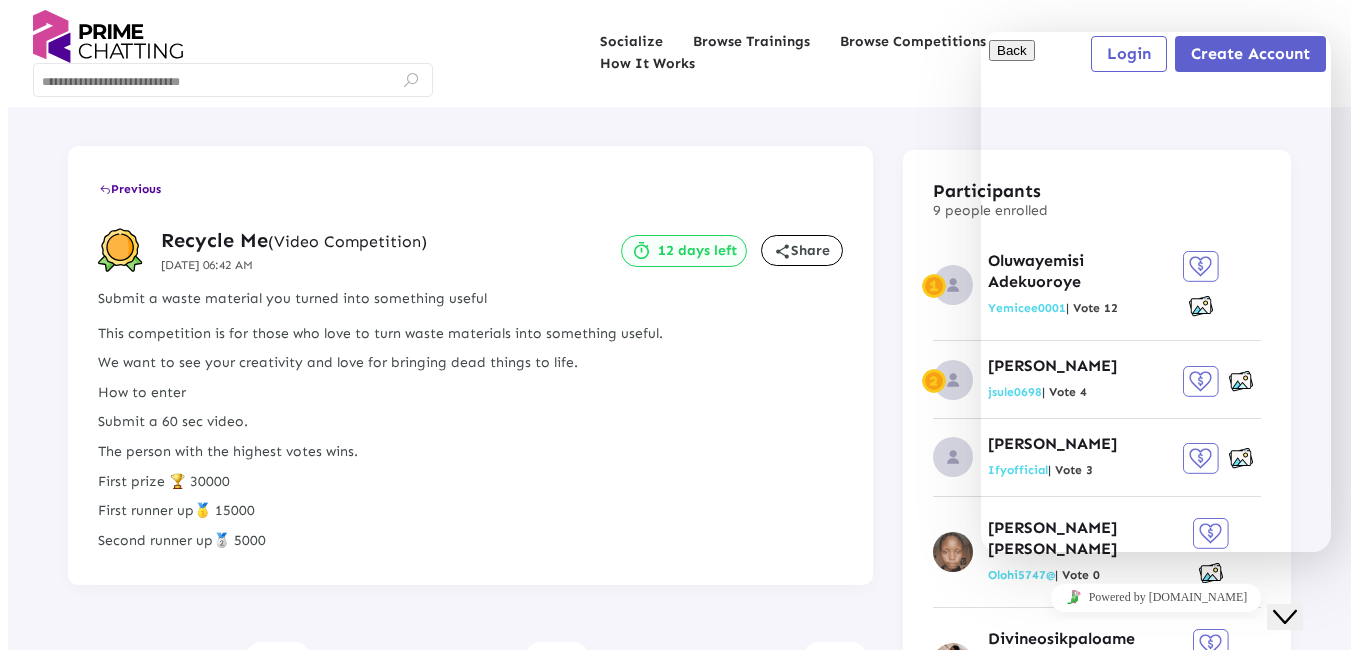scroll, scrollTop: 0, scrollLeft: 0, axis: both 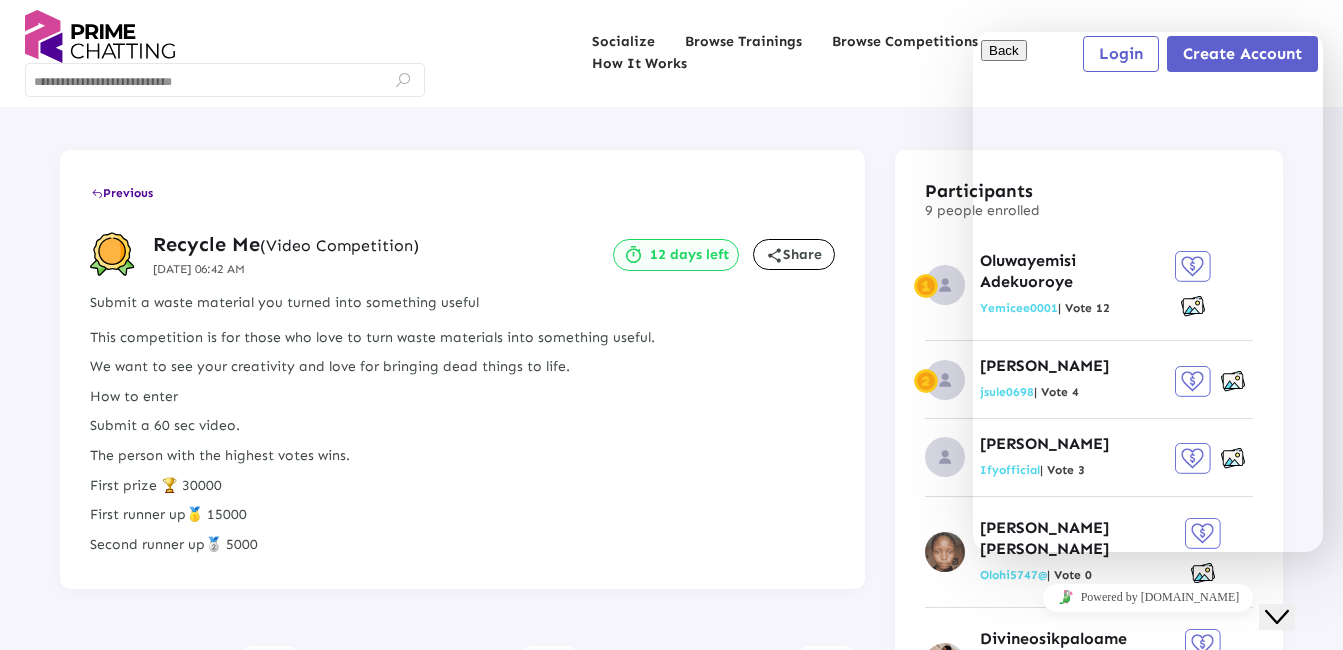 click on "Oluwayemisi Adekuoroye Yemicee0001  | Vote 12" 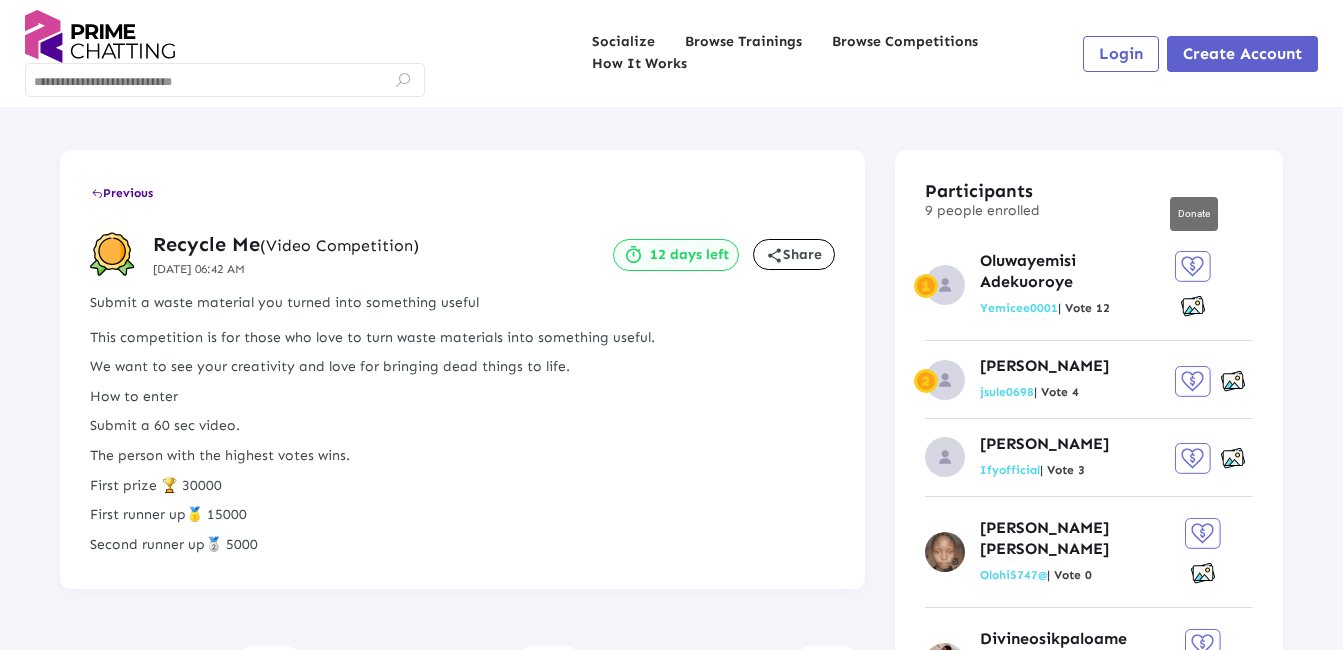 click 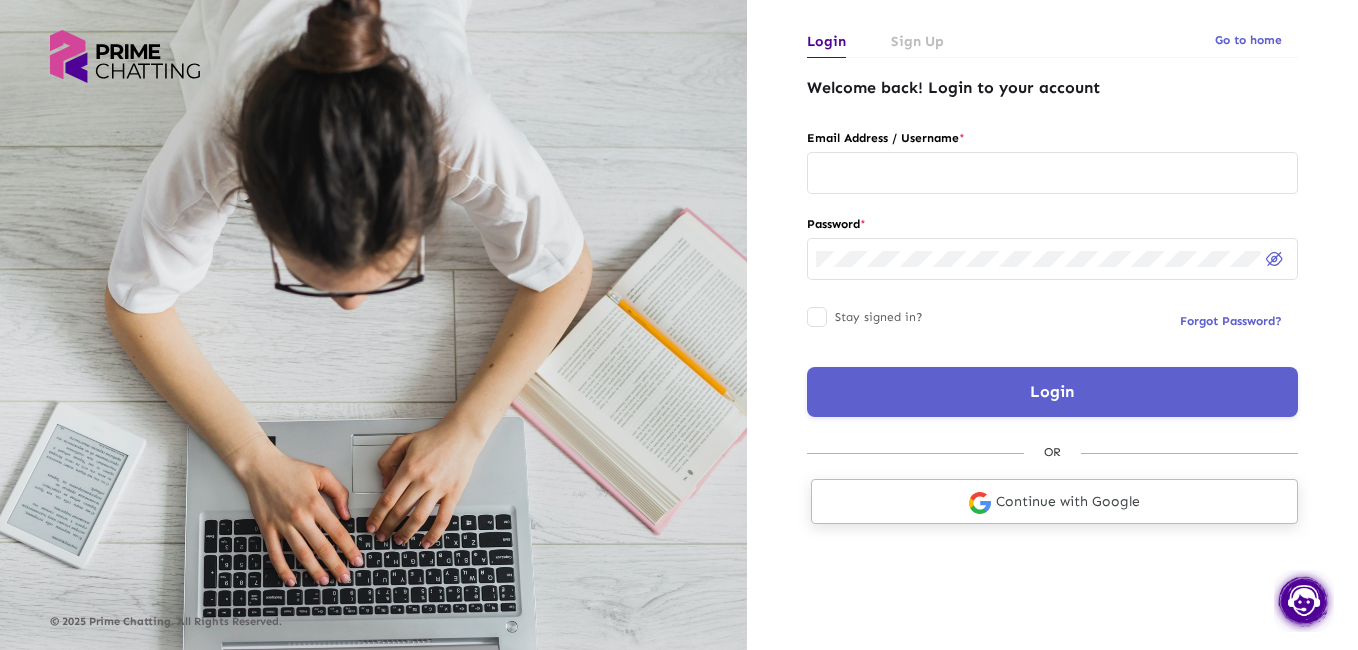 click on "Continue with Google" 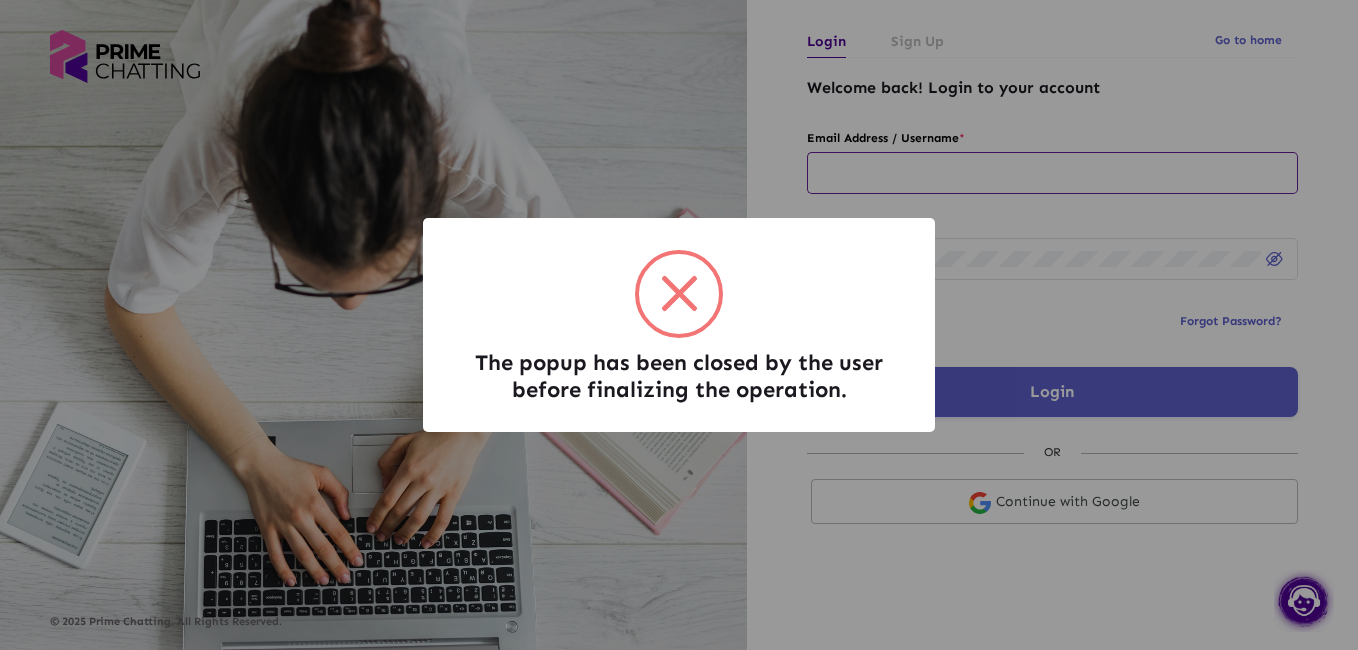 click on "The popup has been closed by the user before finalizing the operation. × OK Cancel" at bounding box center (679, 325) 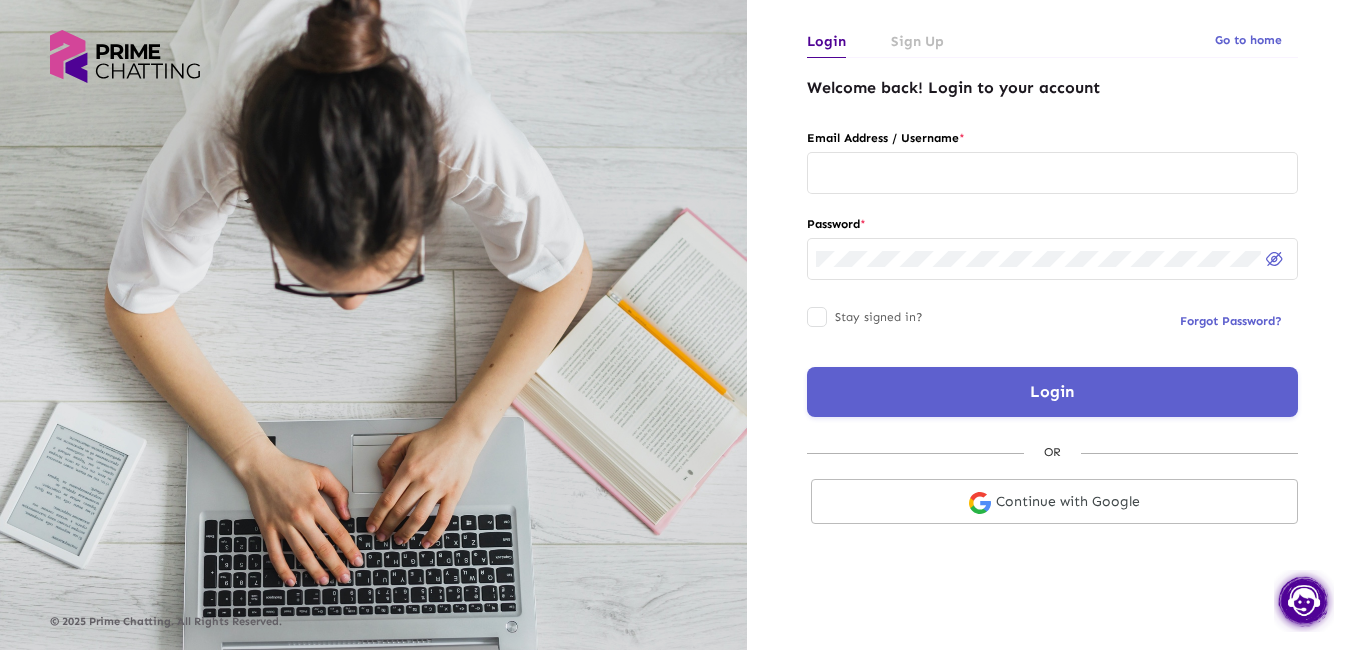 click on "Sign Up" 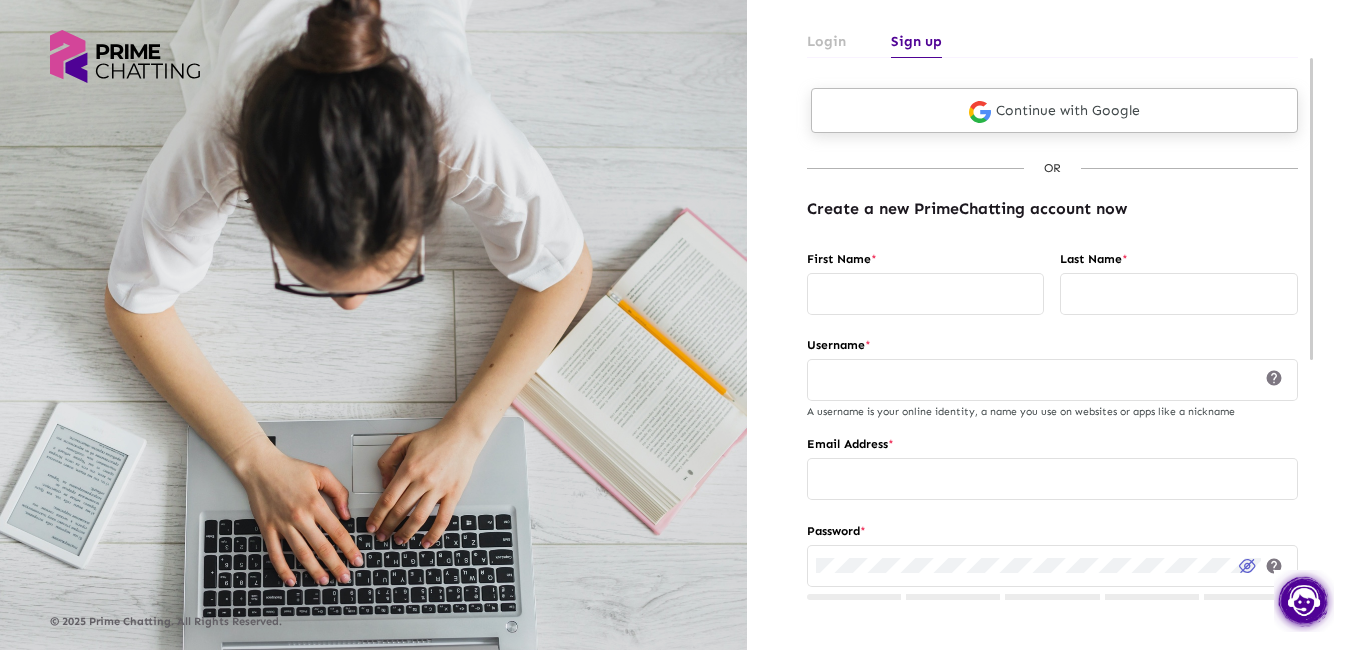 click 